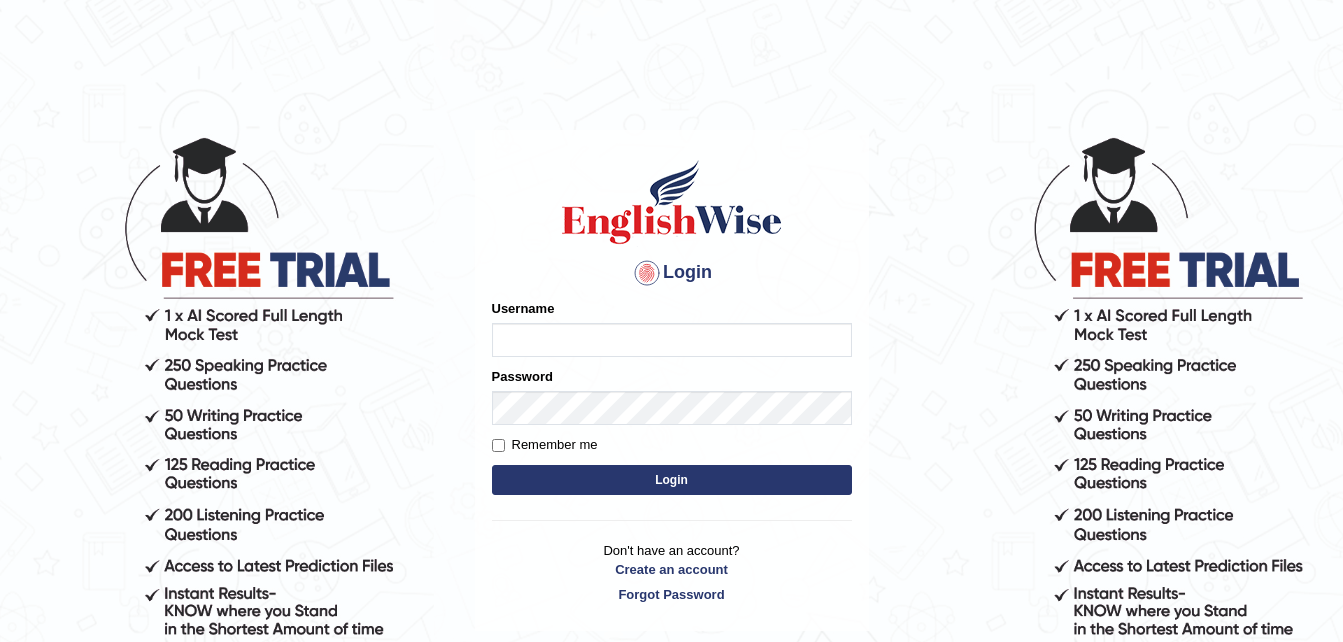 scroll, scrollTop: 0, scrollLeft: 0, axis: both 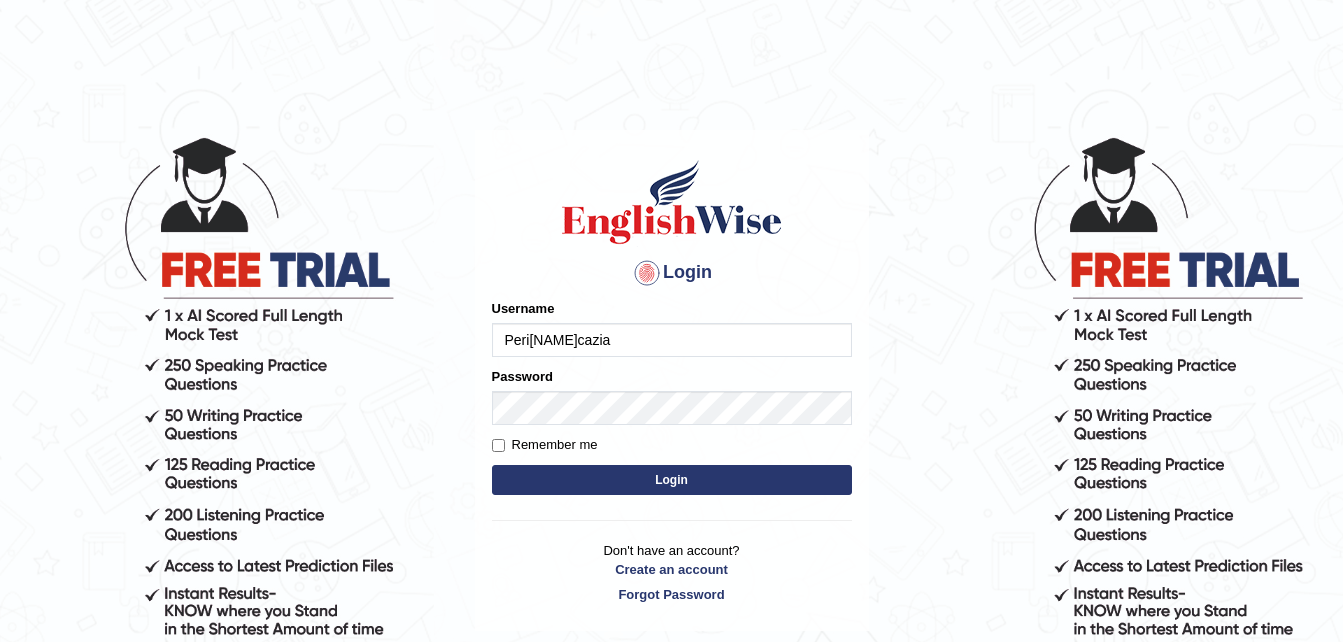 click on "Login" at bounding box center (672, 480) 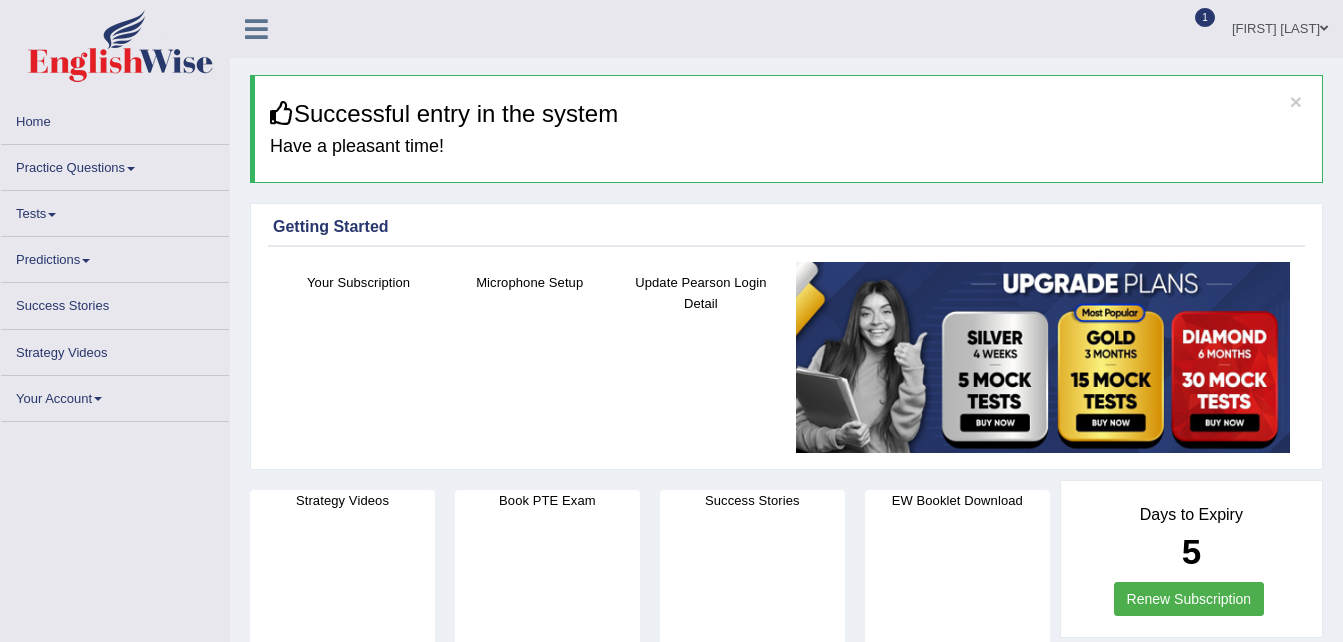 scroll, scrollTop: 0, scrollLeft: 0, axis: both 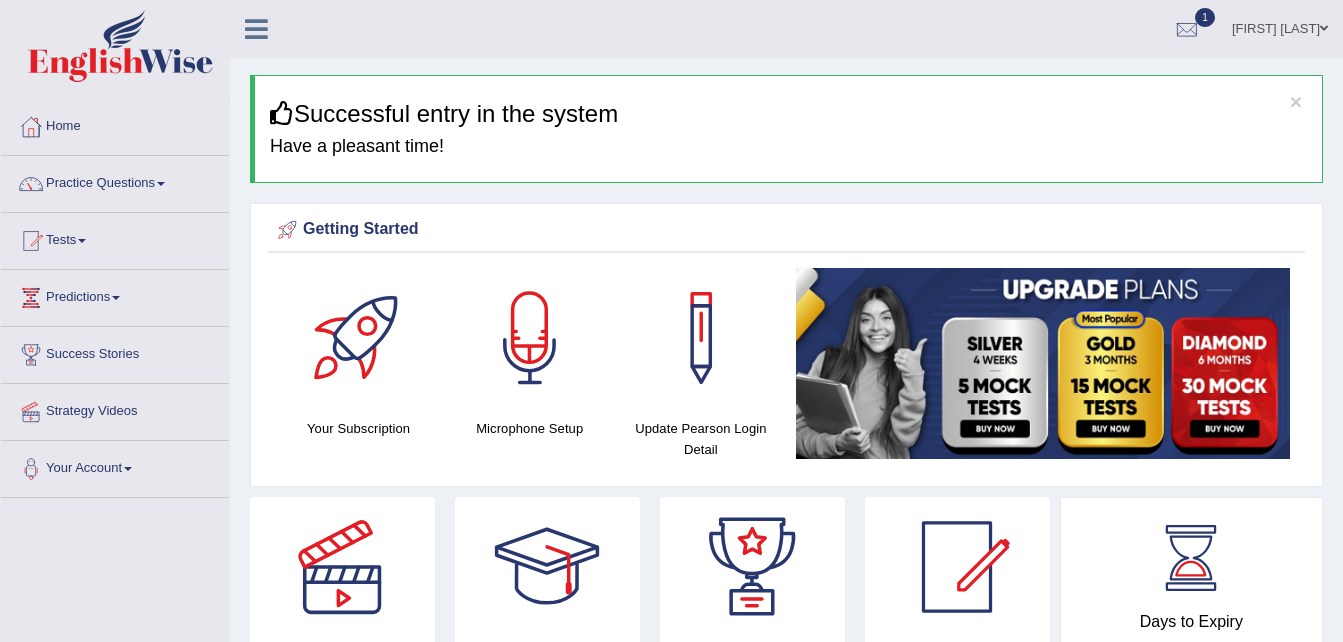 click at bounding box center (82, 241) 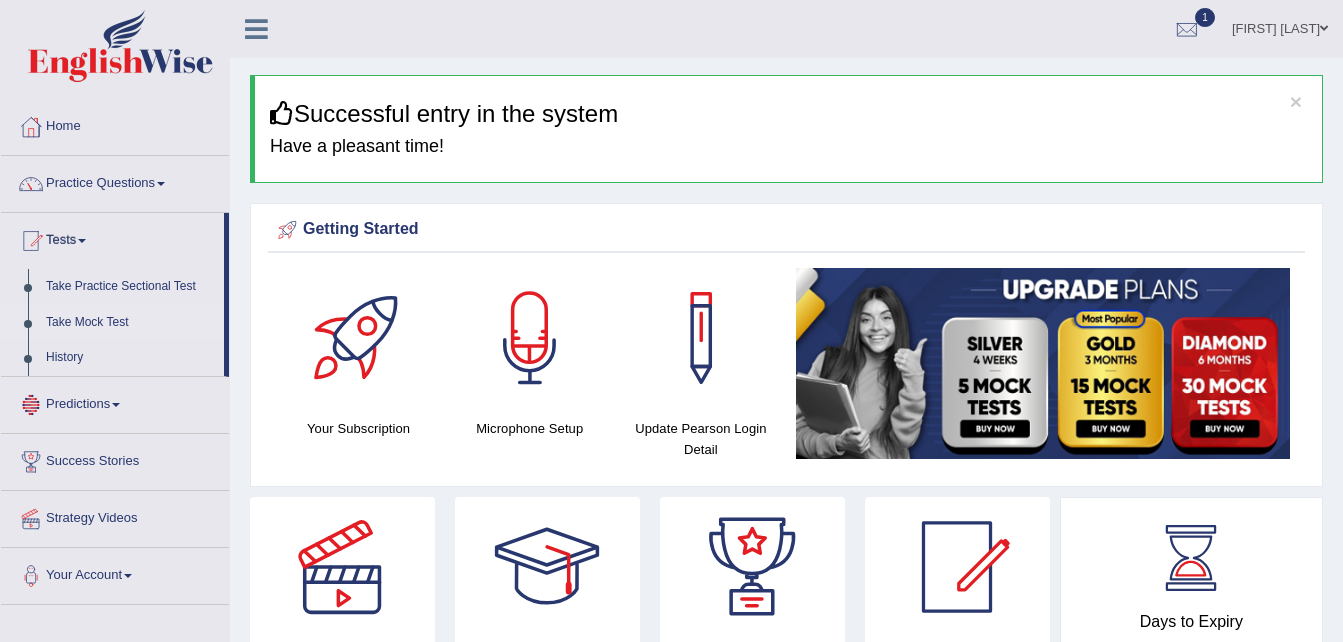 click on "Take Mock Test" at bounding box center (130, 323) 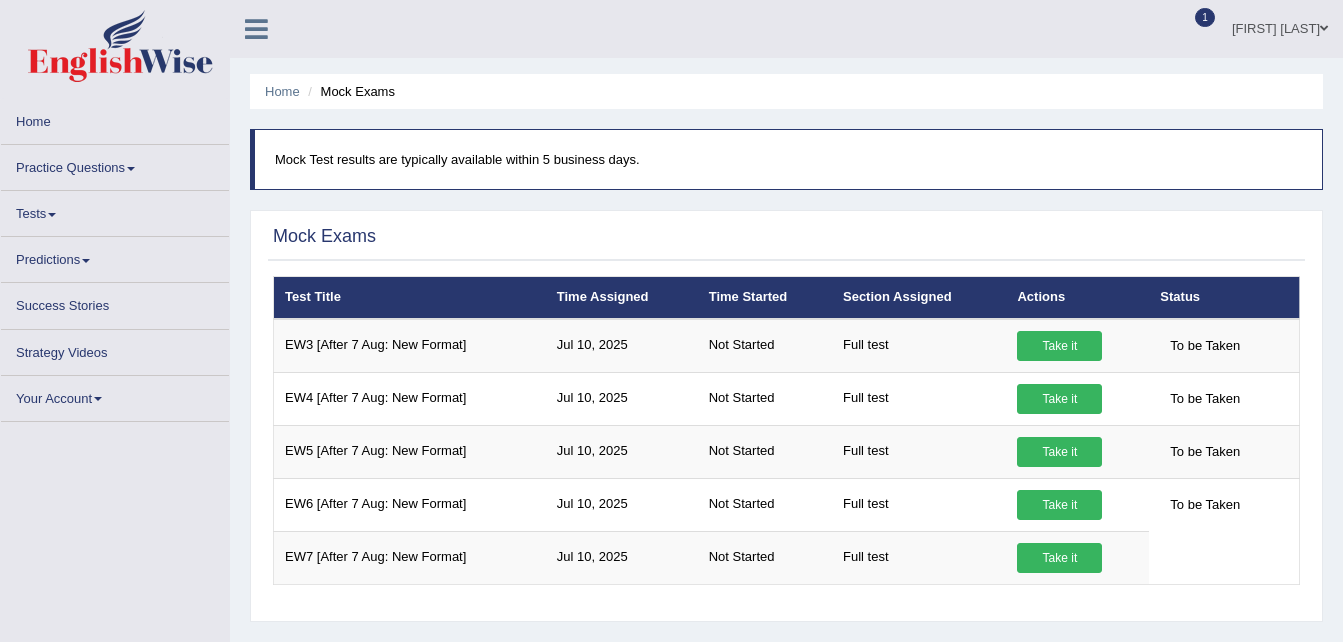 scroll, scrollTop: 0, scrollLeft: 0, axis: both 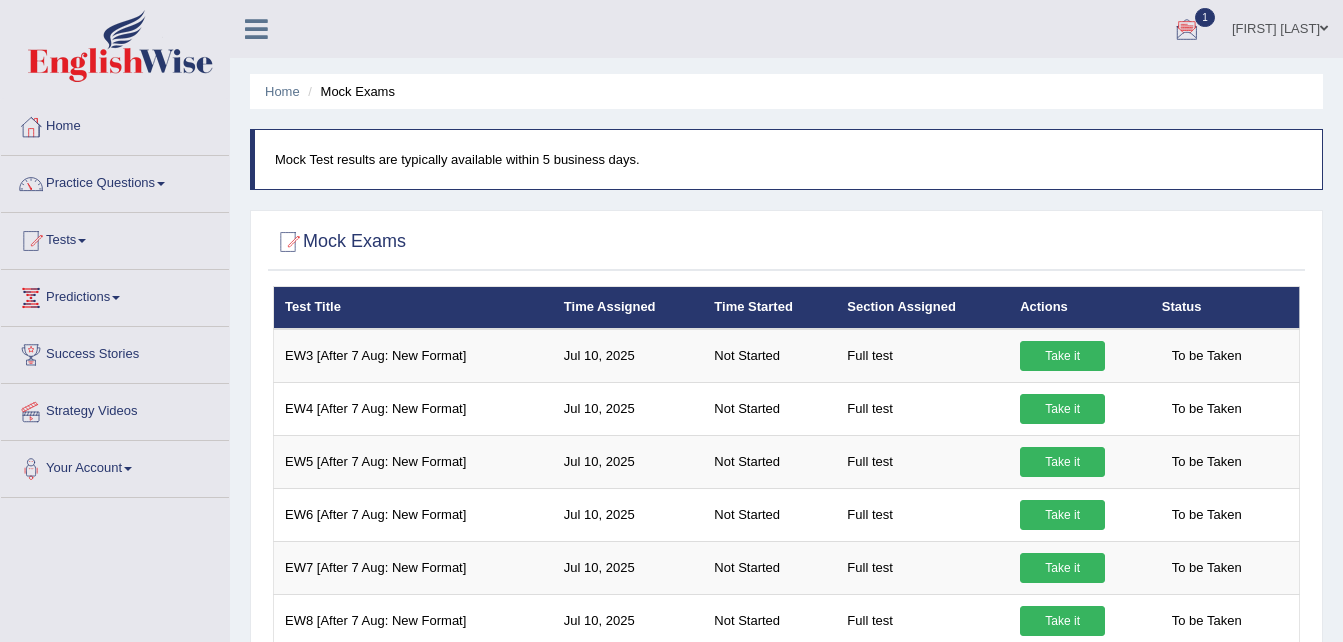 click on "1" at bounding box center [1205, 17] 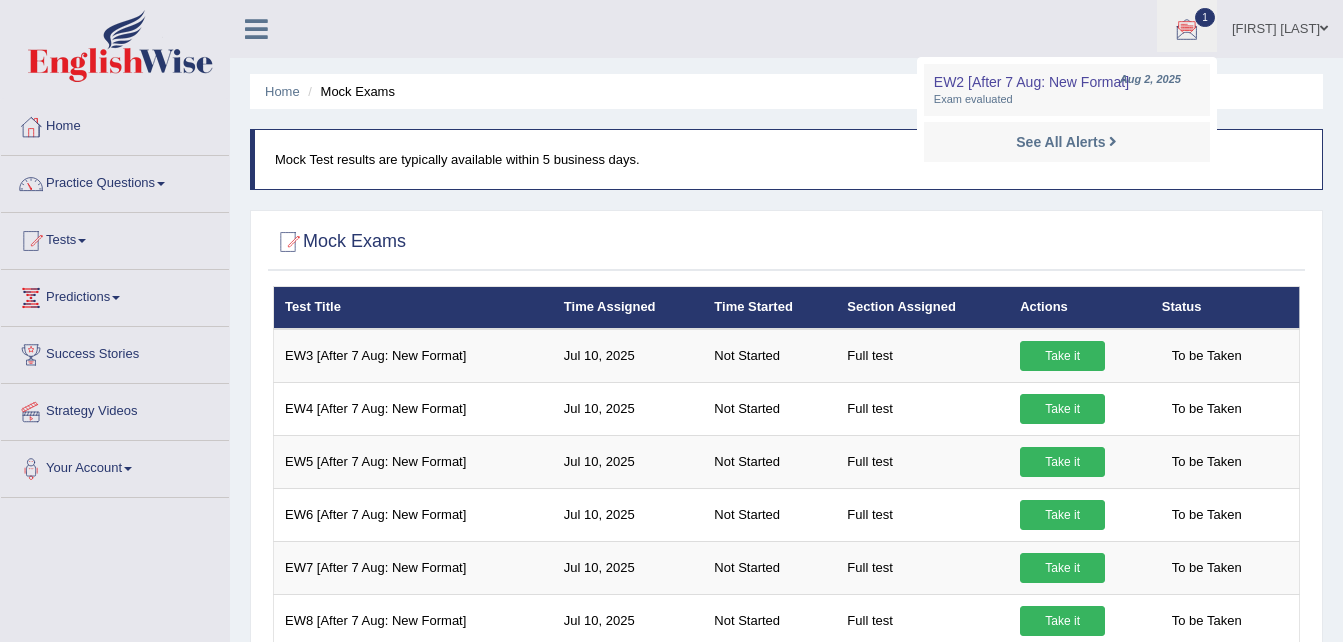 click on "Erick Chavula
Toggle navigation
Username: Peri15cazia
Access Type: Online
Subscription: Diamond Package
Log out
1
EW2 [After 7 Aug: New Format]" at bounding box center (953, 28) 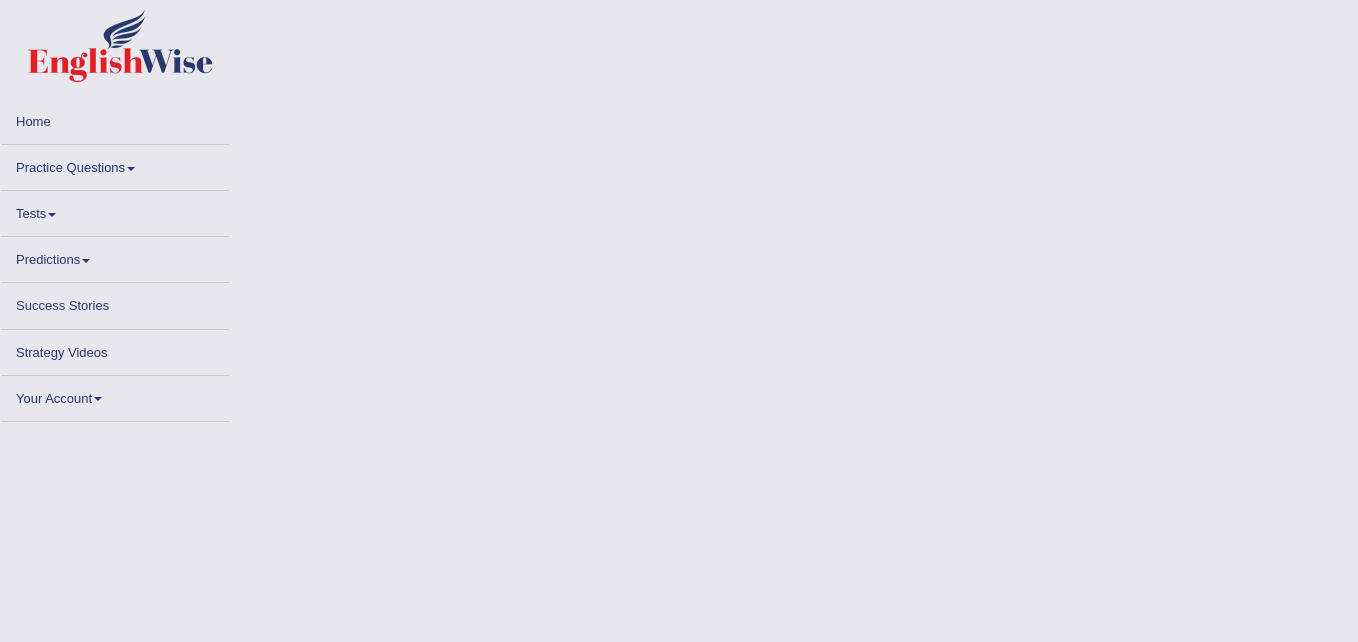 scroll, scrollTop: 0, scrollLeft: 0, axis: both 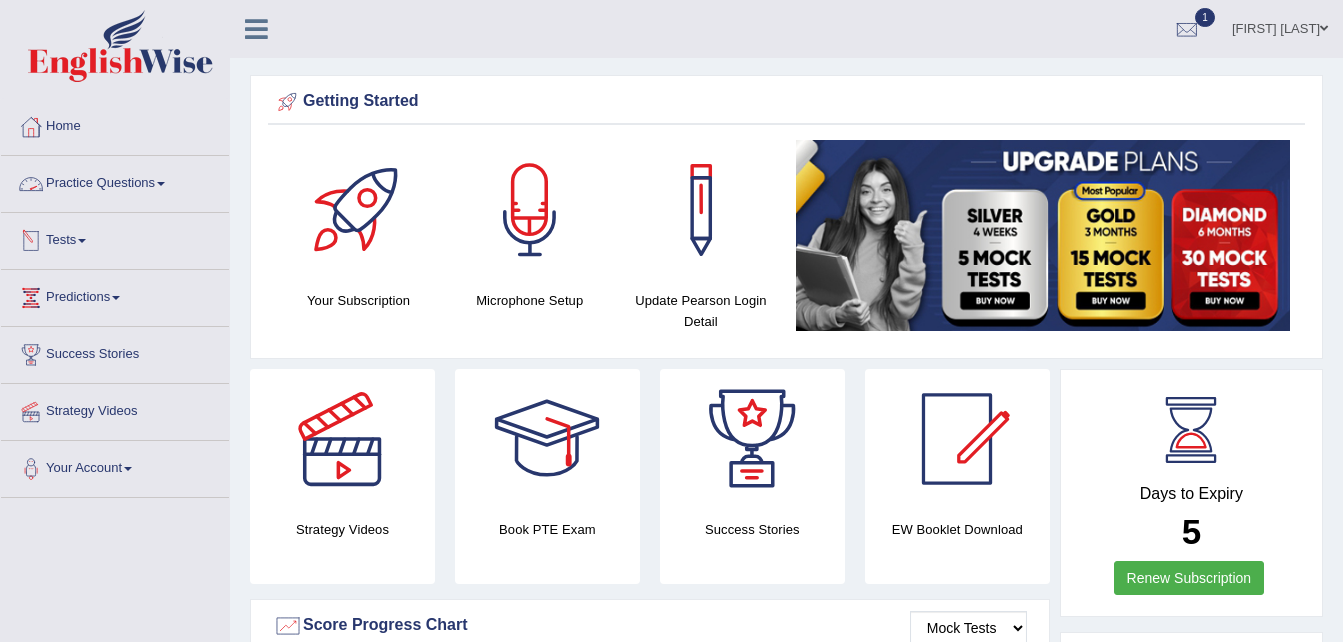 click on "Tests" at bounding box center (115, 238) 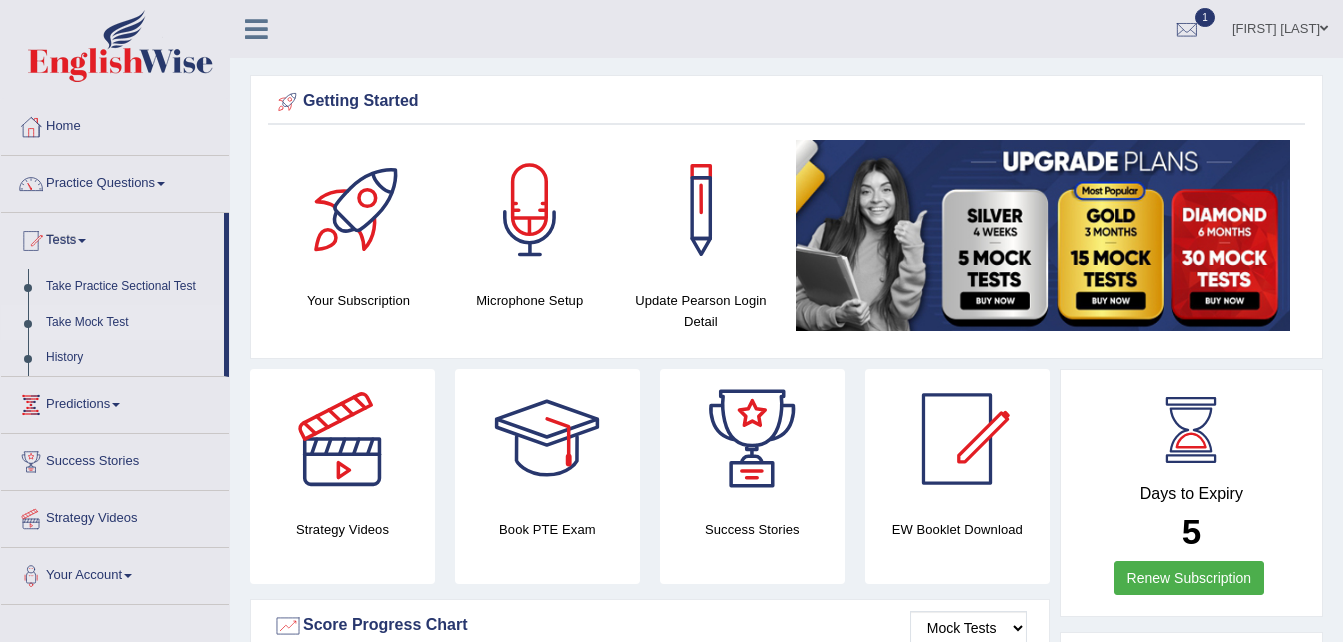 click on "Take Mock Test" at bounding box center [130, 323] 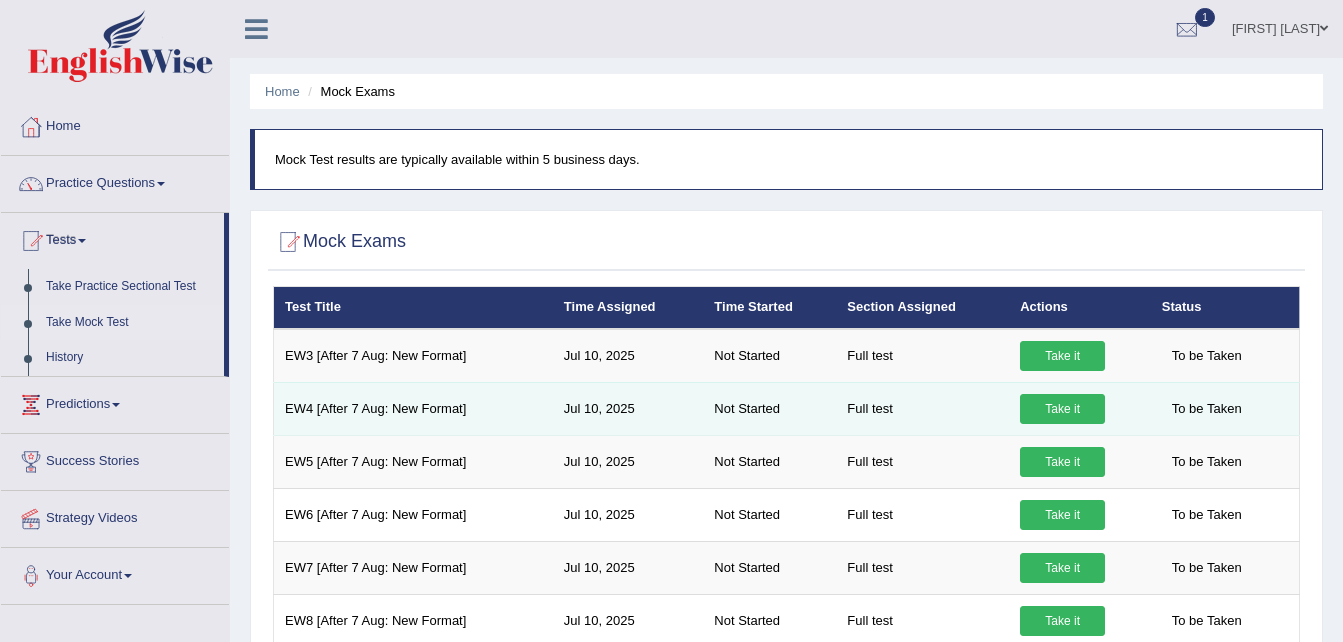 scroll, scrollTop: 0, scrollLeft: 0, axis: both 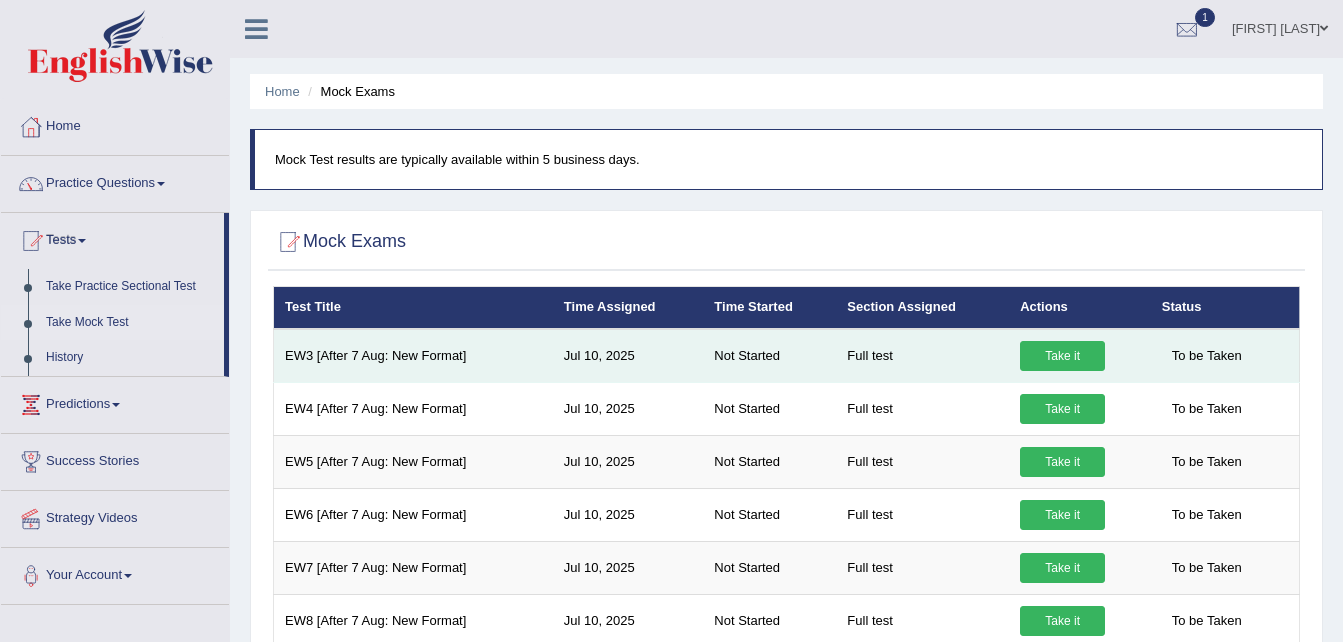 click on "Take it" at bounding box center [1062, 356] 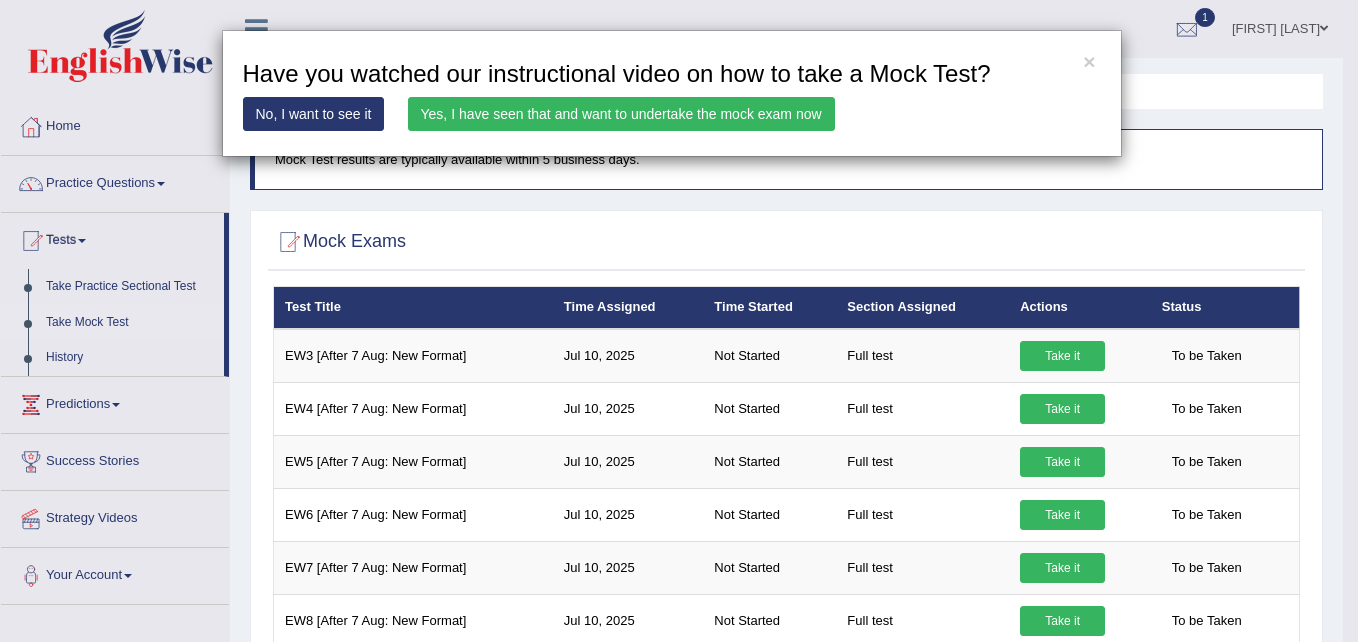click on "Yes, I have seen that and want to undertake the mock exam now" at bounding box center [621, 114] 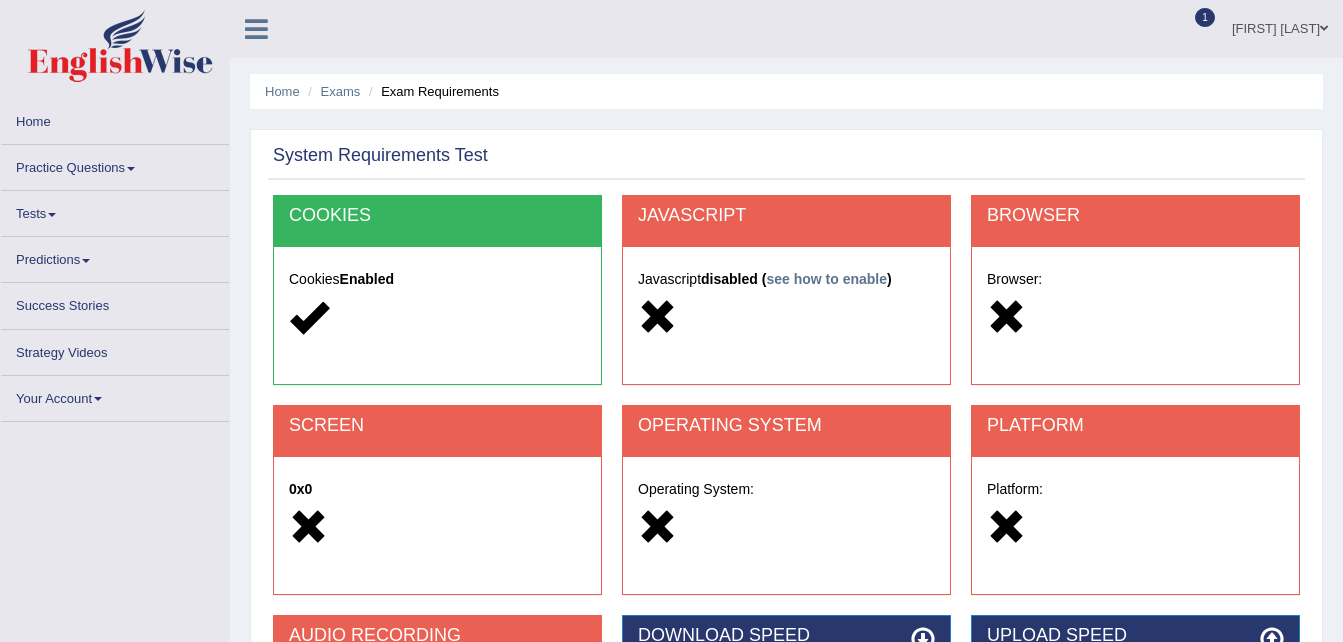 scroll, scrollTop: 200, scrollLeft: 0, axis: vertical 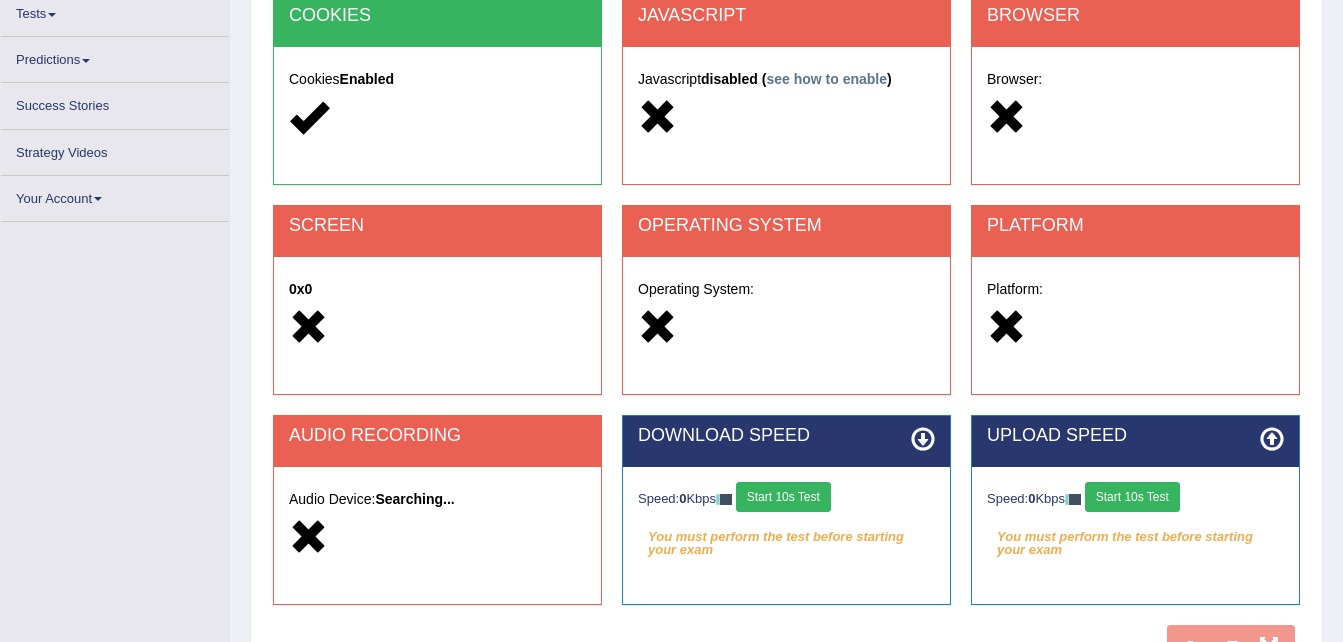 click on "Start 10s Test" at bounding box center [783, 497] 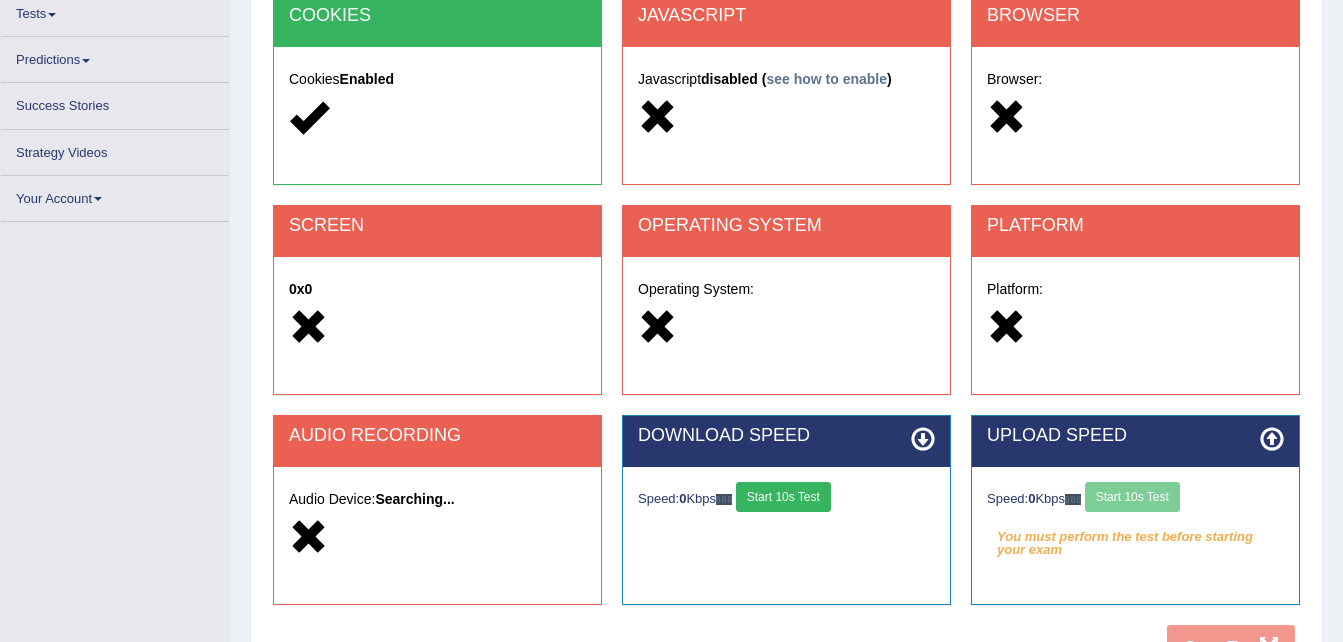 click on "Speed:  0  Kbps    Start 10s Test" at bounding box center (1135, 499) 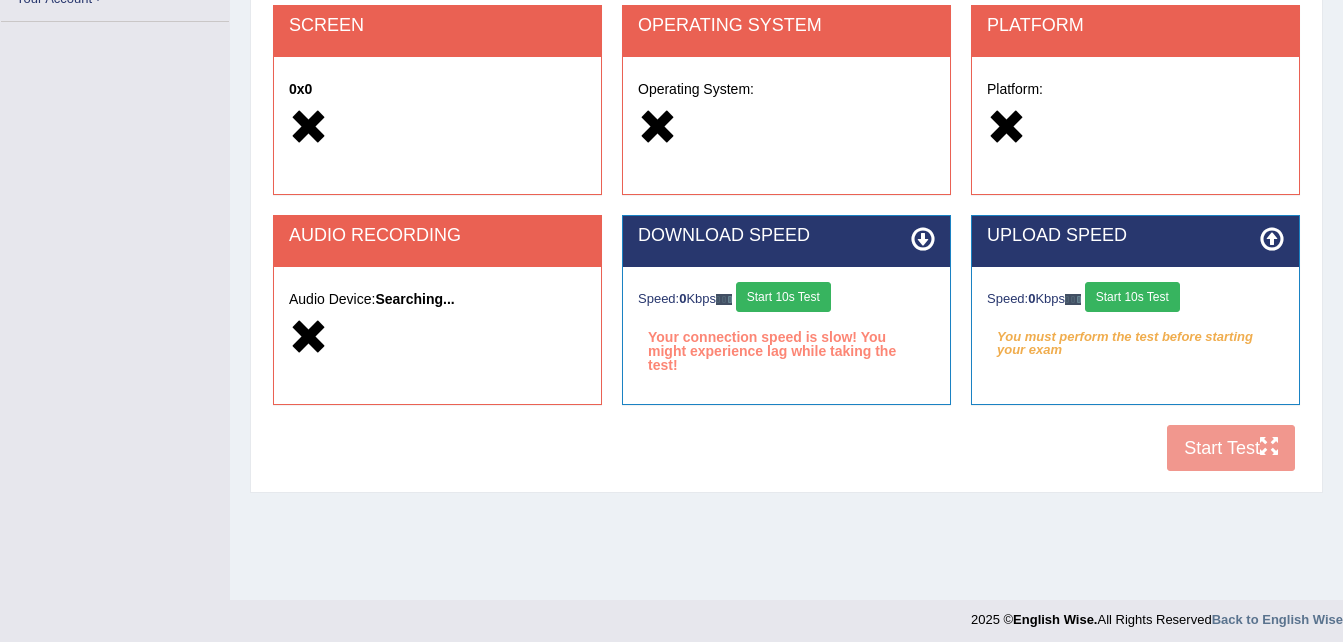 scroll, scrollTop: 408, scrollLeft: 0, axis: vertical 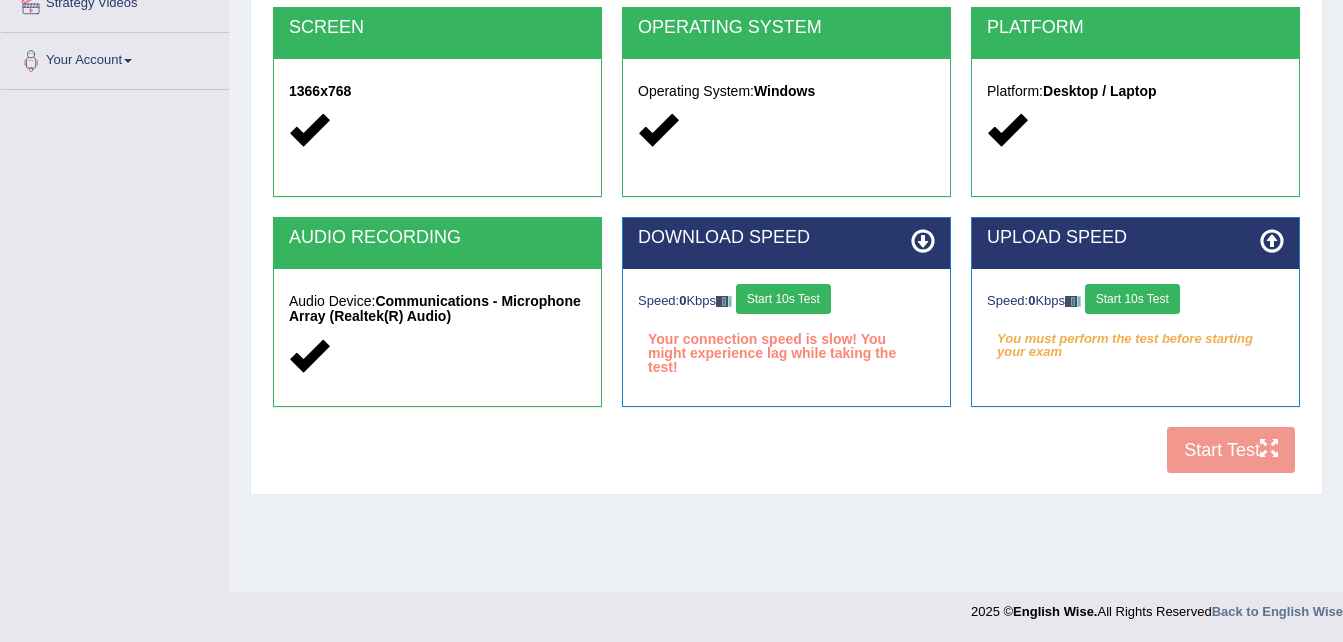 click on "Start 10s Test" at bounding box center [783, 299] 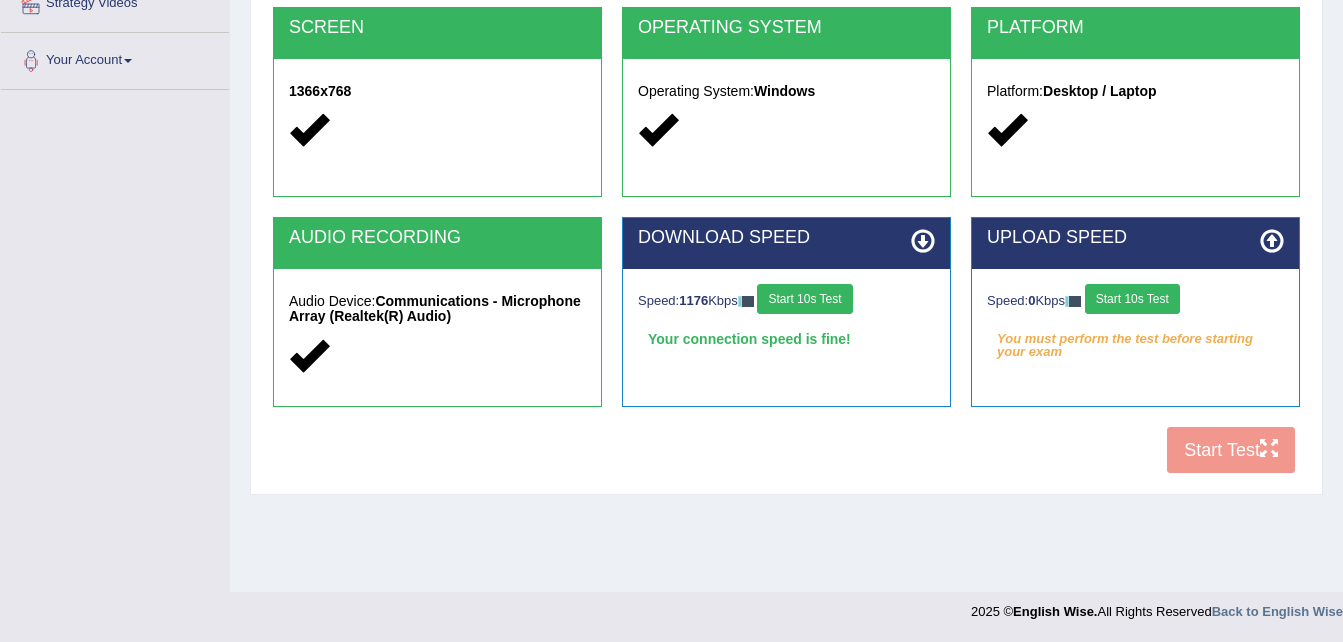 click on "Start 10s Test" at bounding box center [1132, 299] 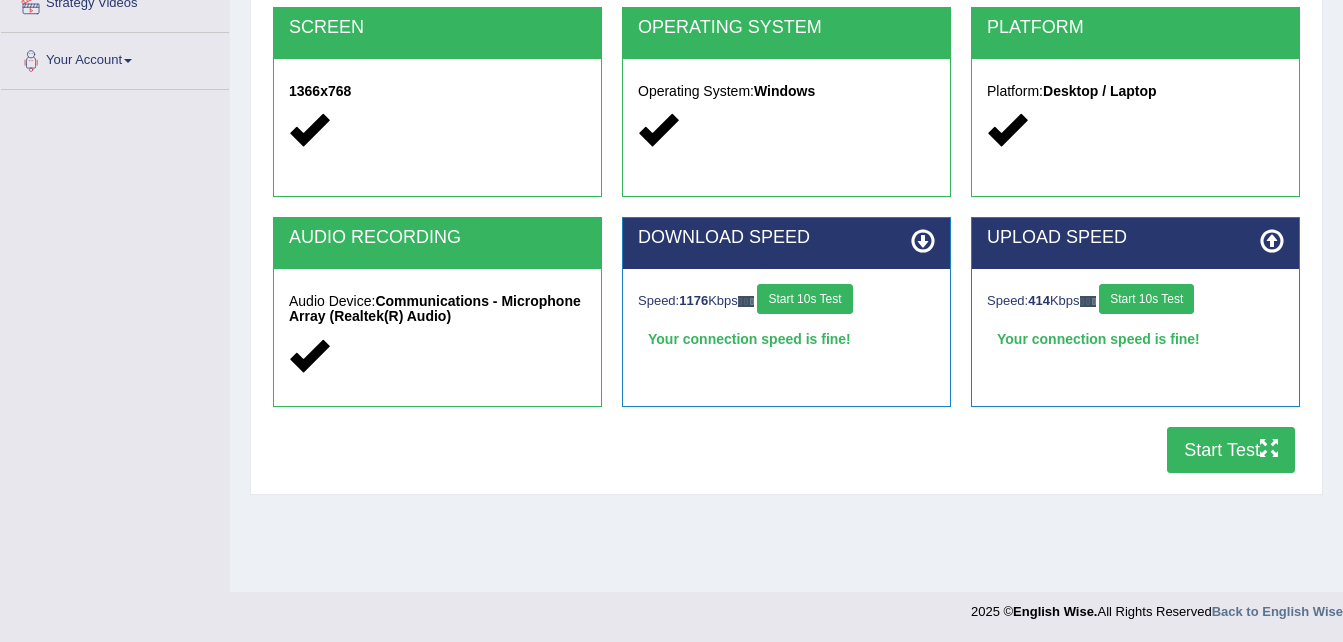 click on "Start Test" at bounding box center [1231, 450] 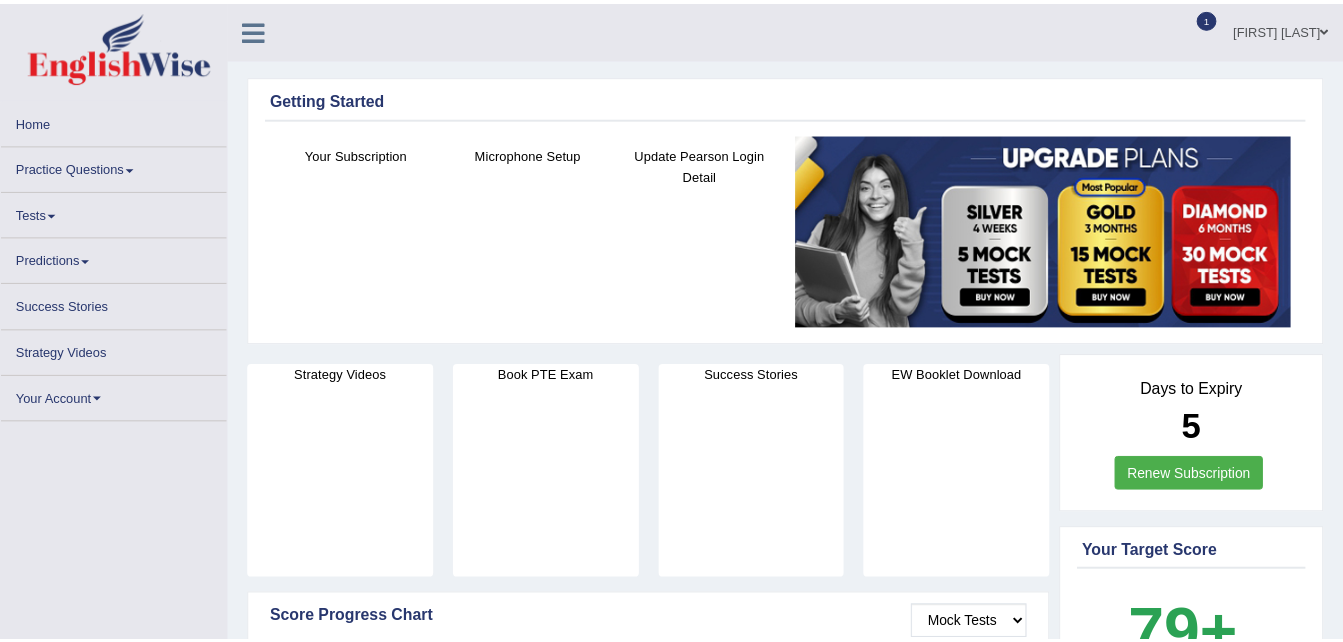 scroll, scrollTop: 293, scrollLeft: 0, axis: vertical 